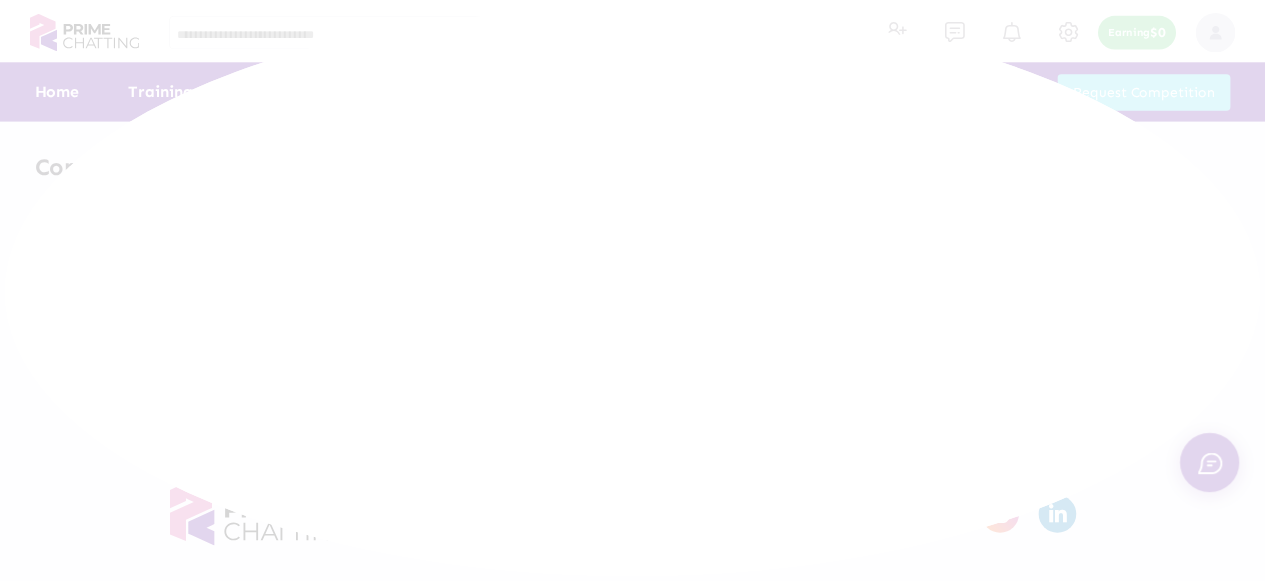 scroll, scrollTop: 0, scrollLeft: 0, axis: both 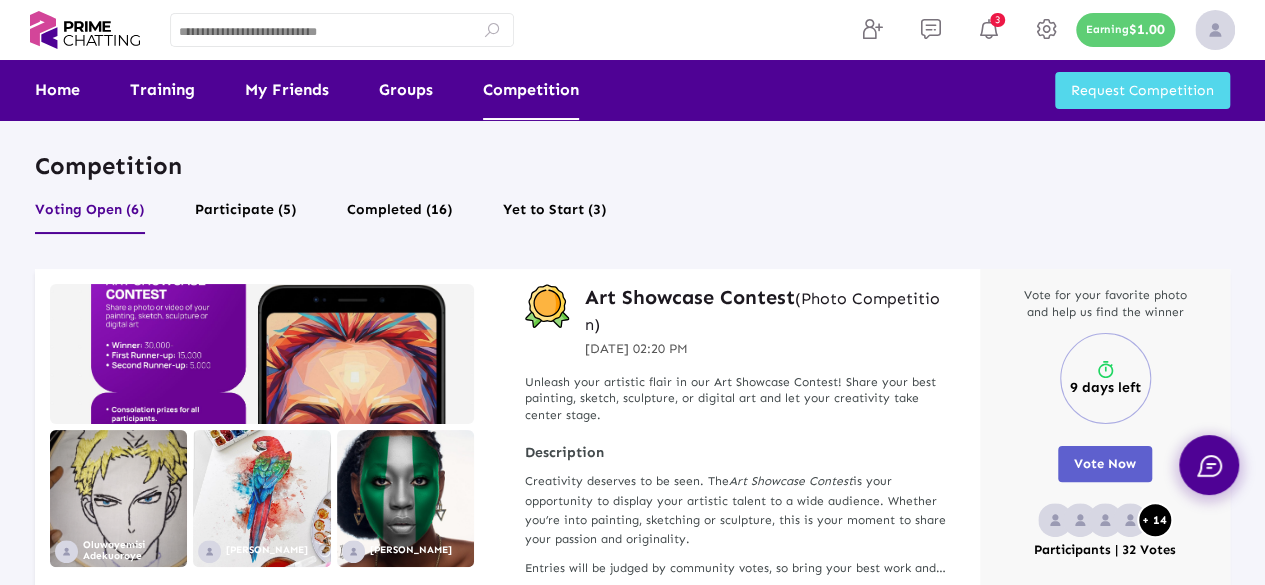 click on "Voting Open (6)" 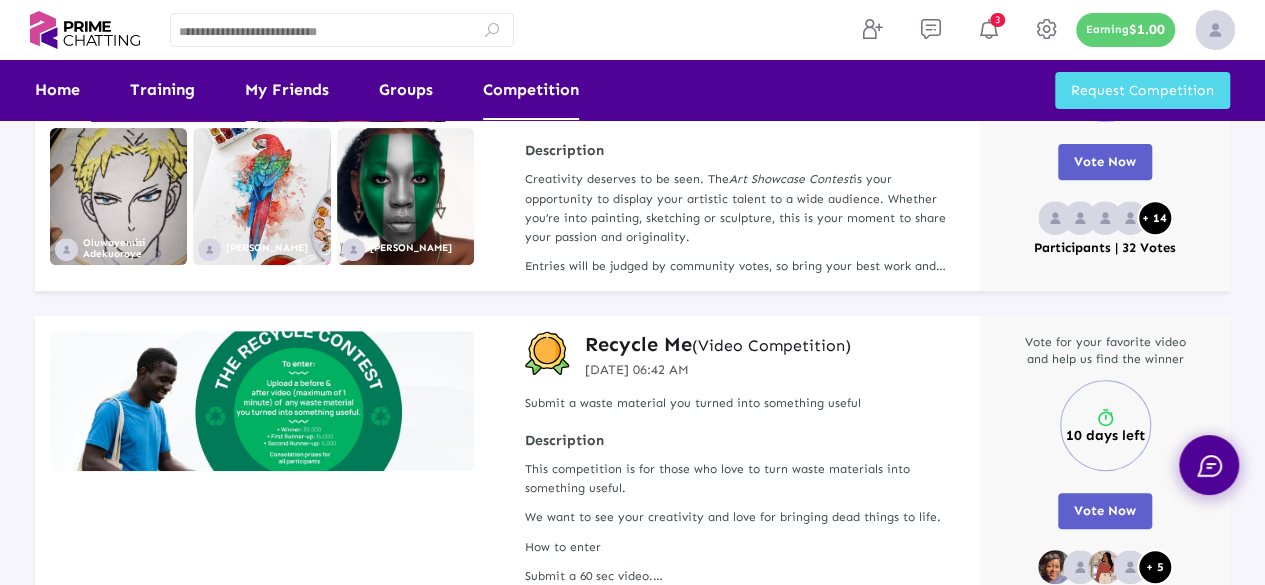 scroll, scrollTop: 0, scrollLeft: 0, axis: both 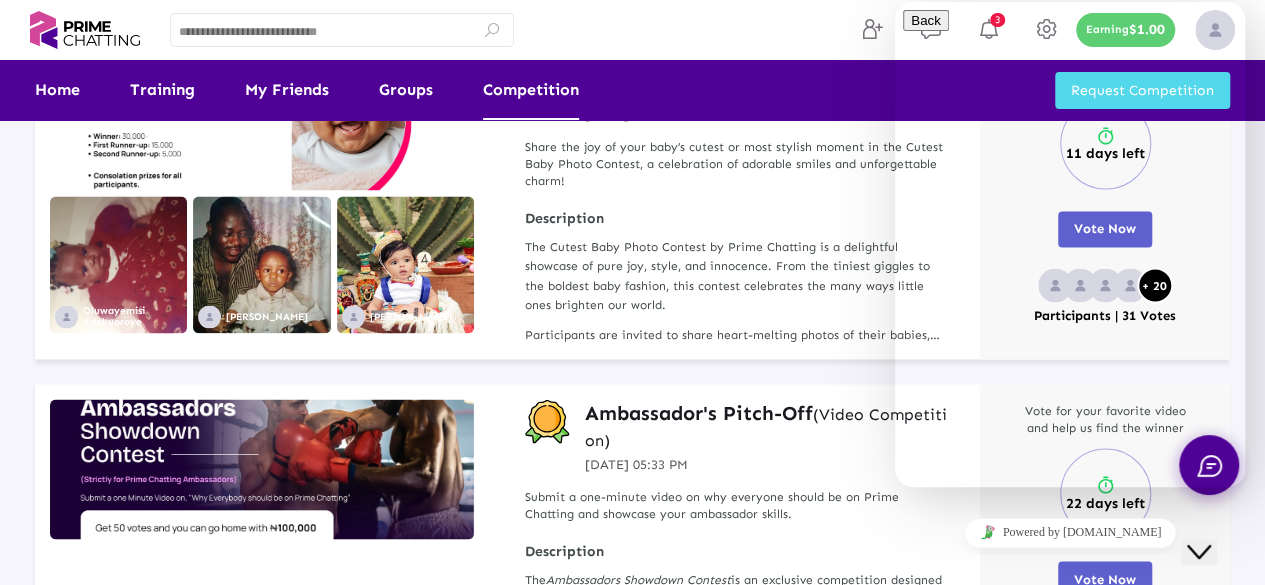 click on "Close Chat This icon closes the chat window." 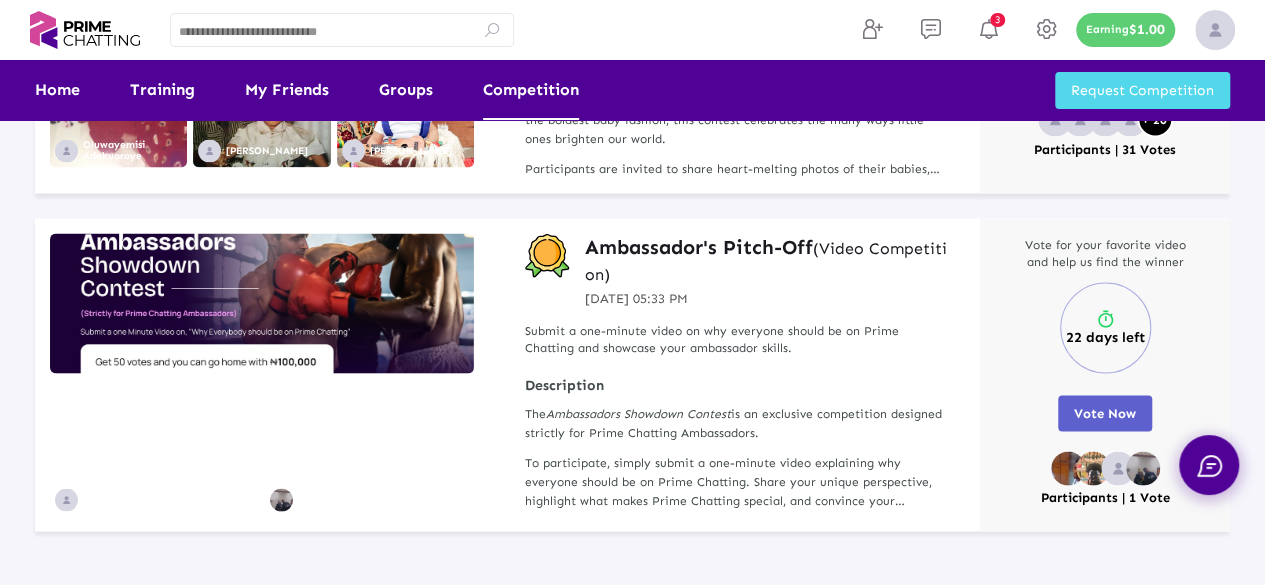 scroll, scrollTop: 1794, scrollLeft: 0, axis: vertical 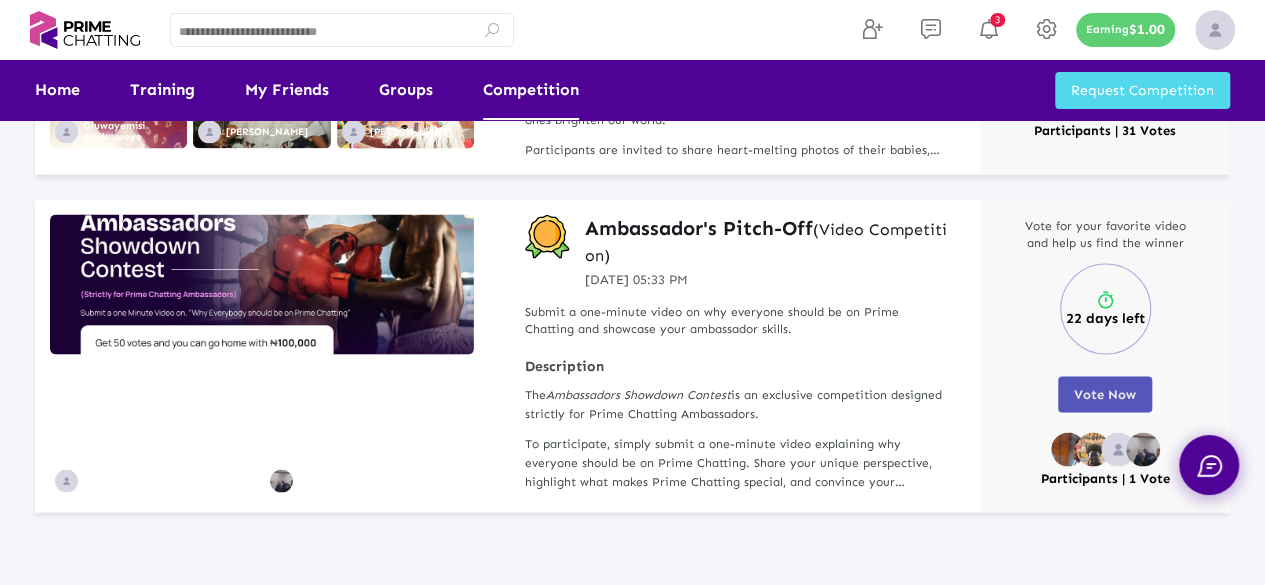 click on "Vote Now" 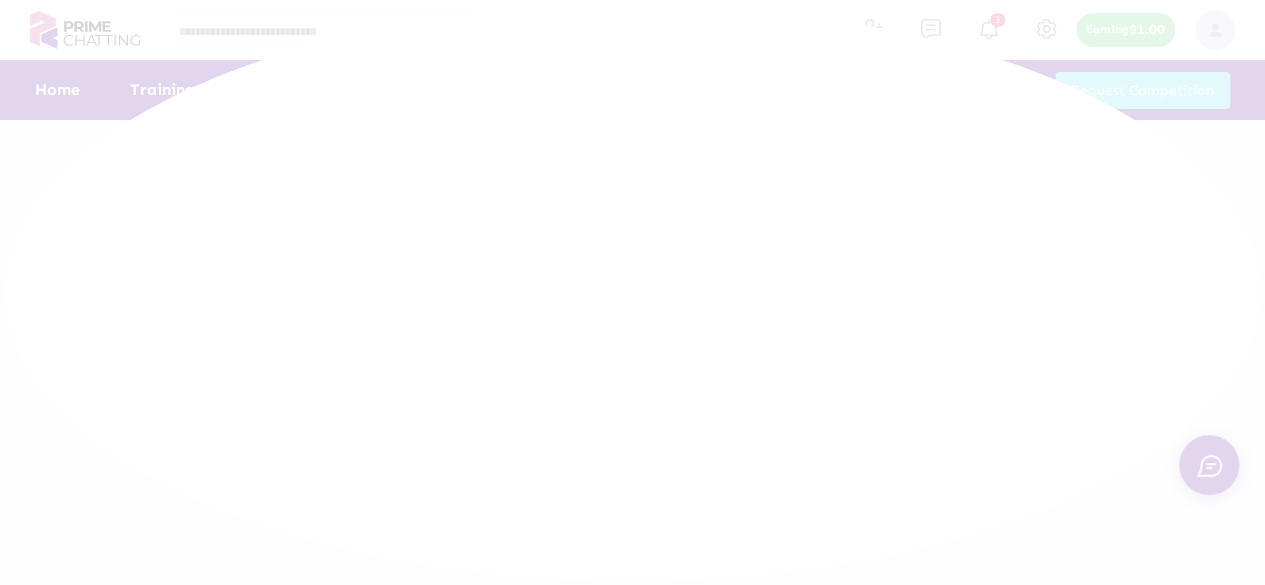 scroll, scrollTop: 0, scrollLeft: 0, axis: both 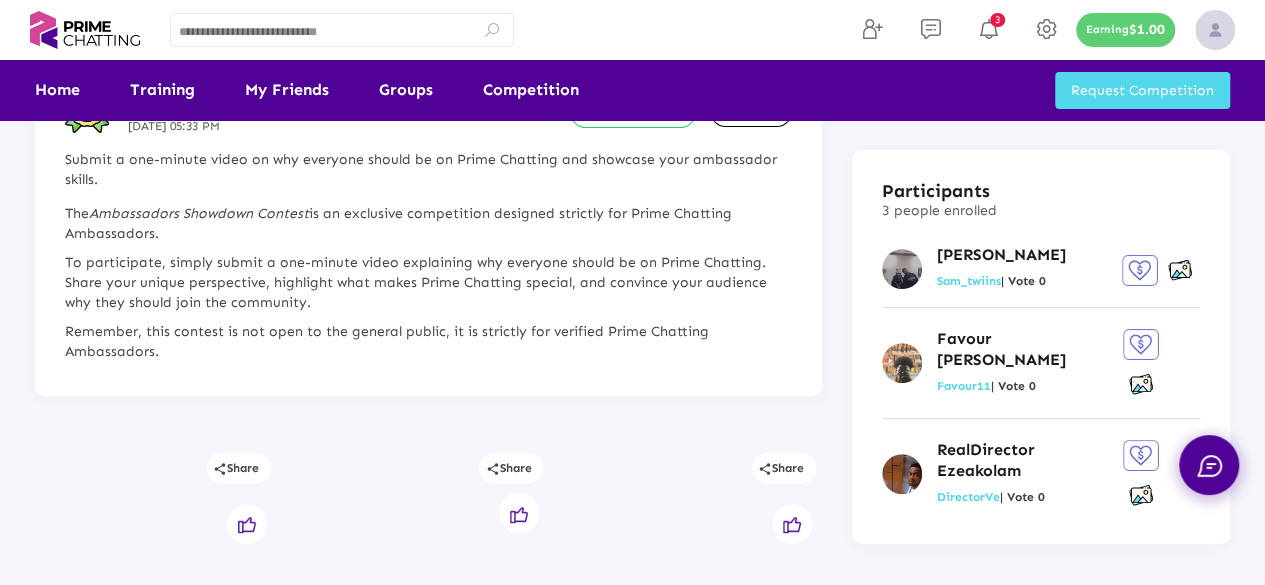 drag, startPoint x: 1271, startPoint y: 224, endPoint x: 1271, endPoint y: 152, distance: 72 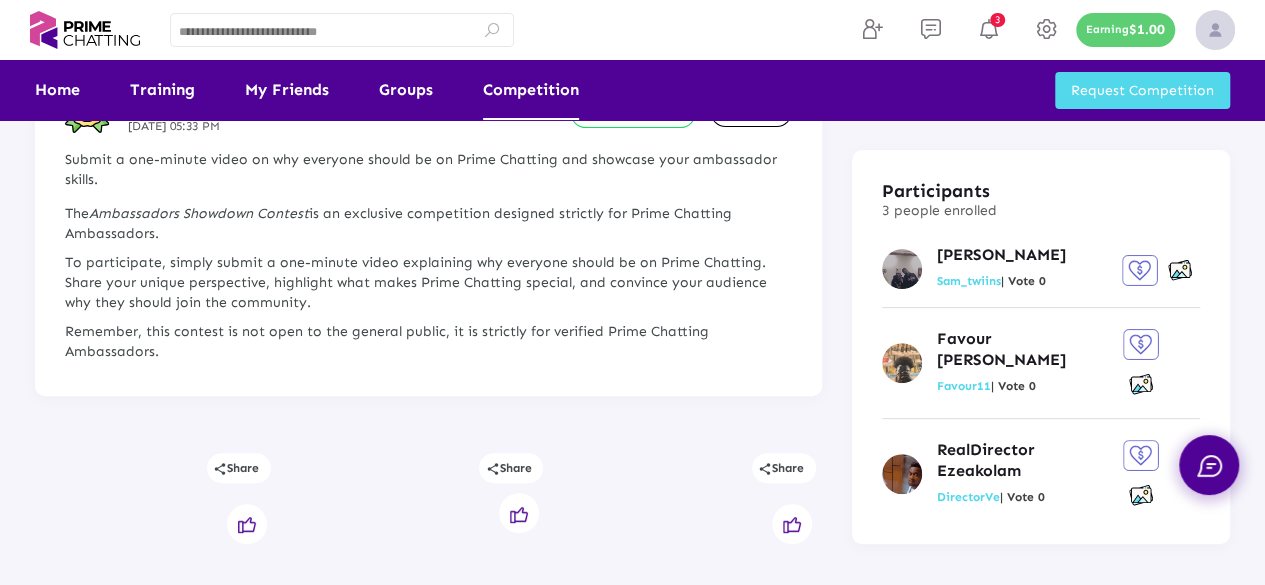 click on "Competition" at bounding box center [531, 90] 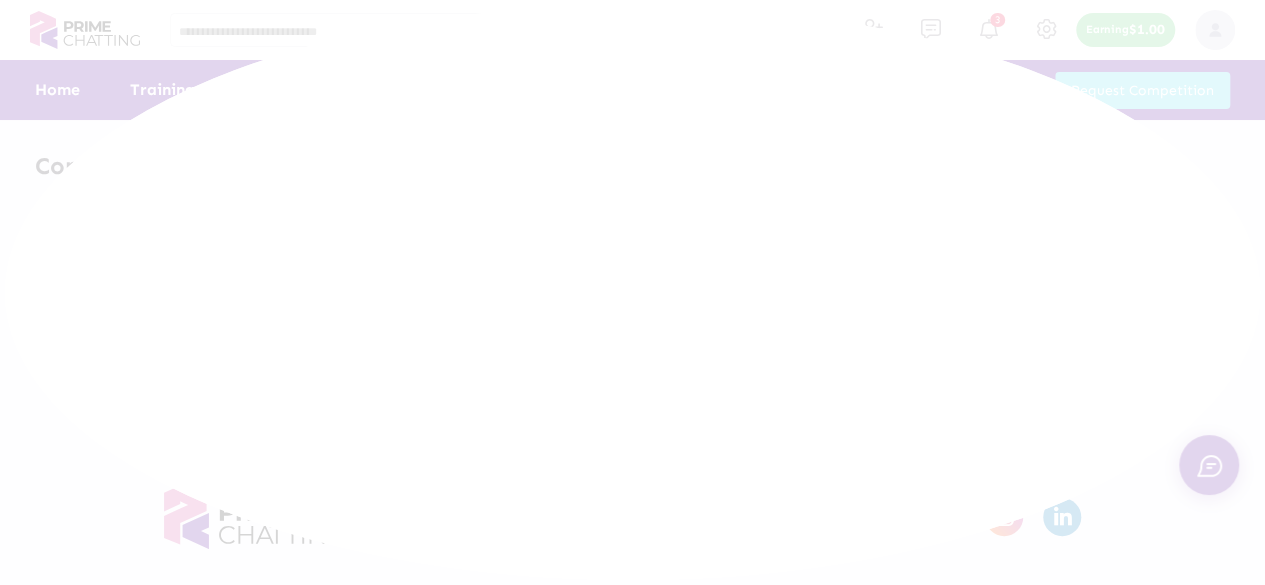 scroll, scrollTop: 0, scrollLeft: 0, axis: both 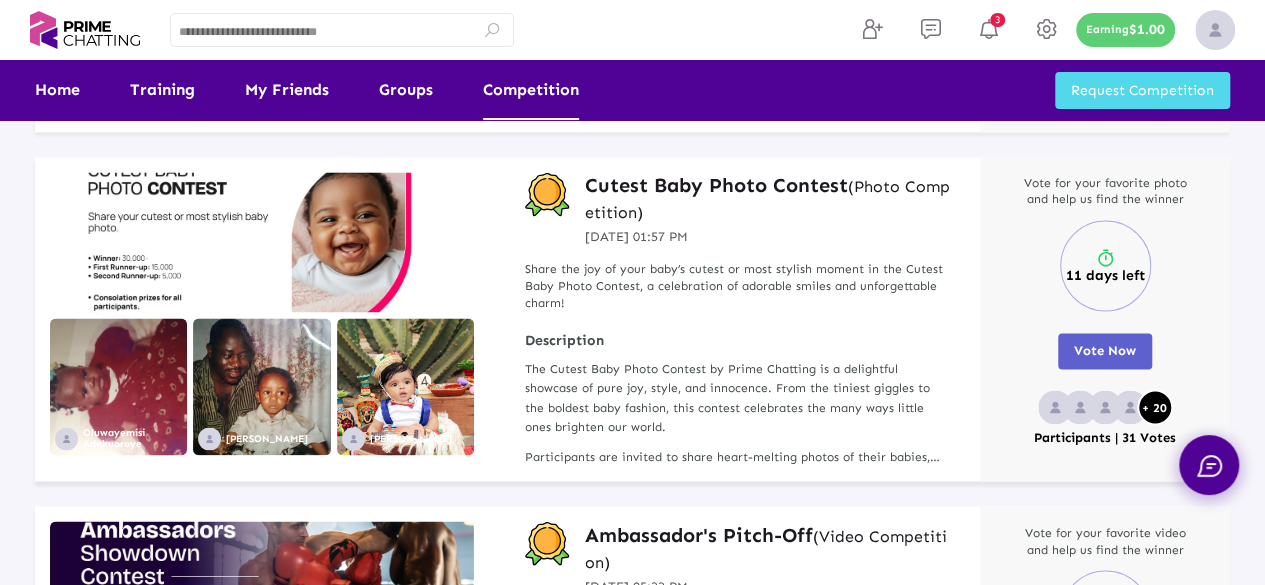 click on "Vote Now" 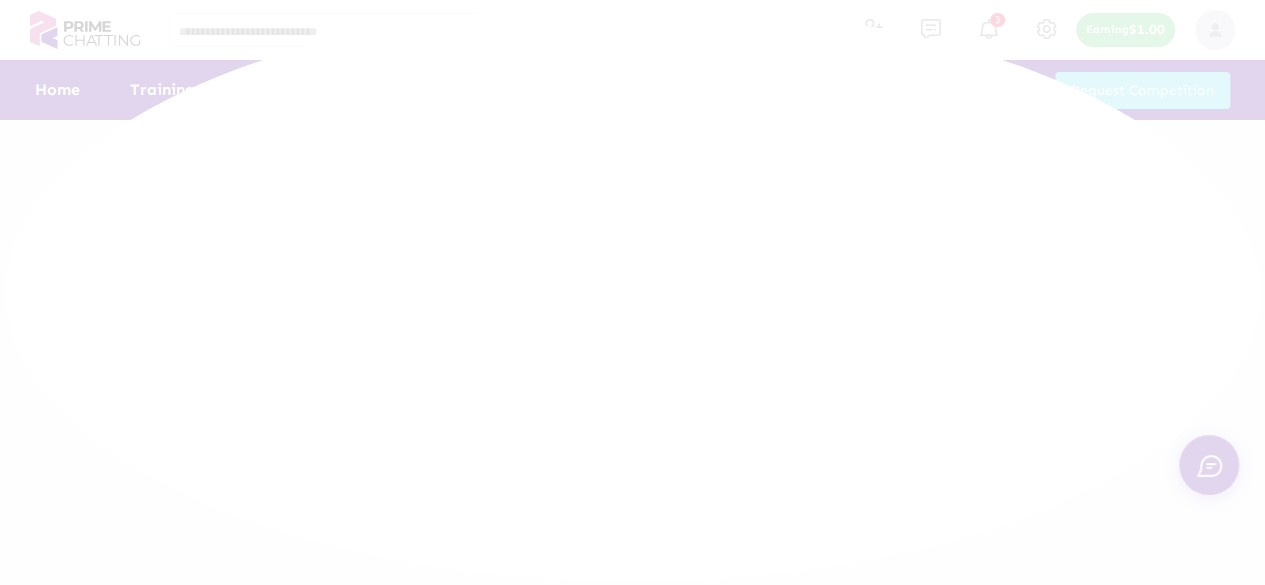 scroll, scrollTop: 0, scrollLeft: 0, axis: both 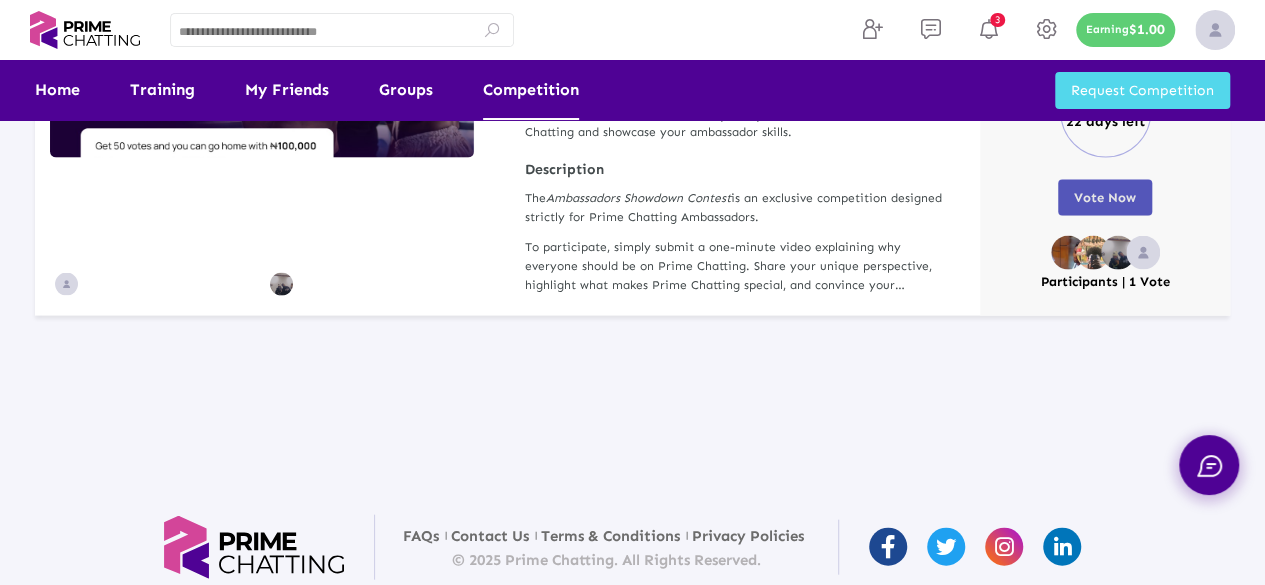 click on "Vote Now" 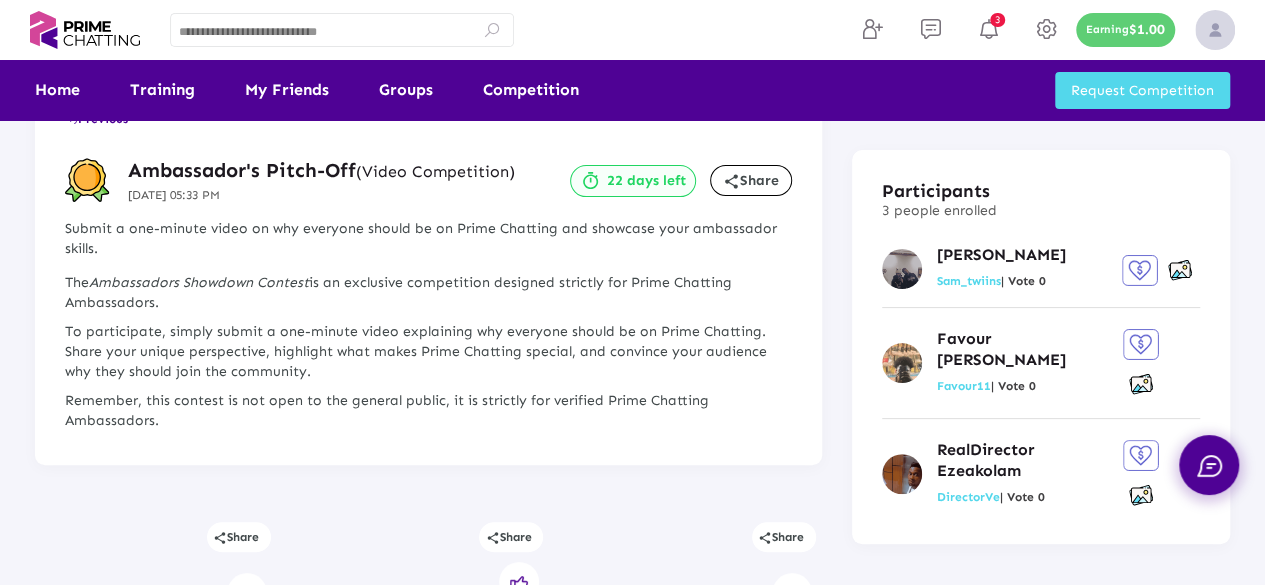 scroll, scrollTop: 0, scrollLeft: 0, axis: both 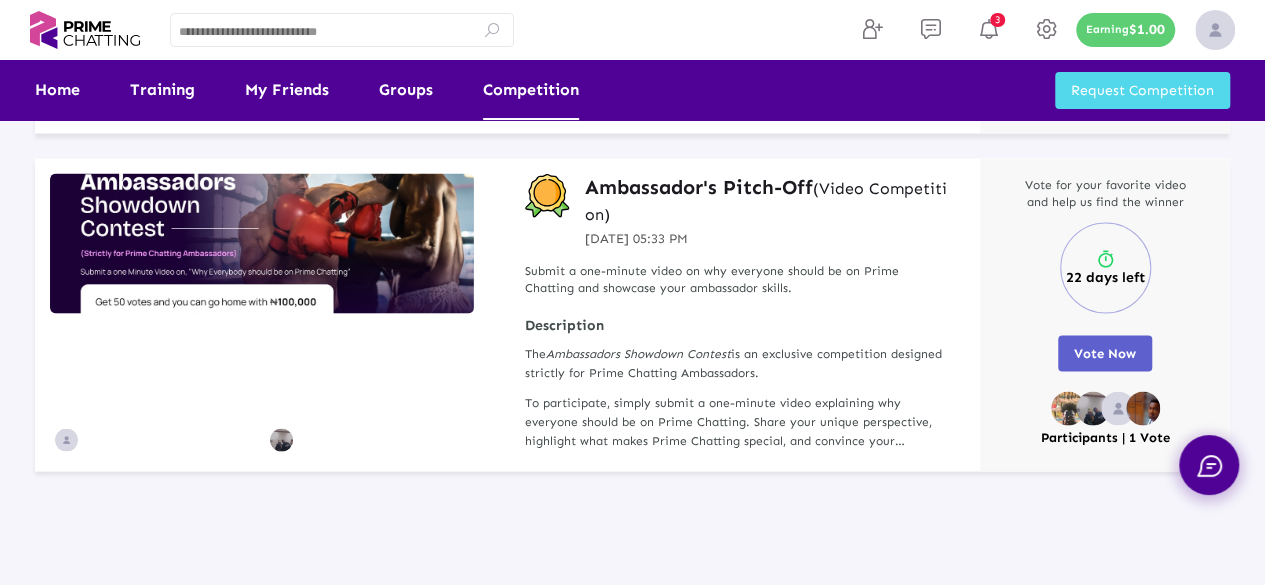 click on "Vote Now" 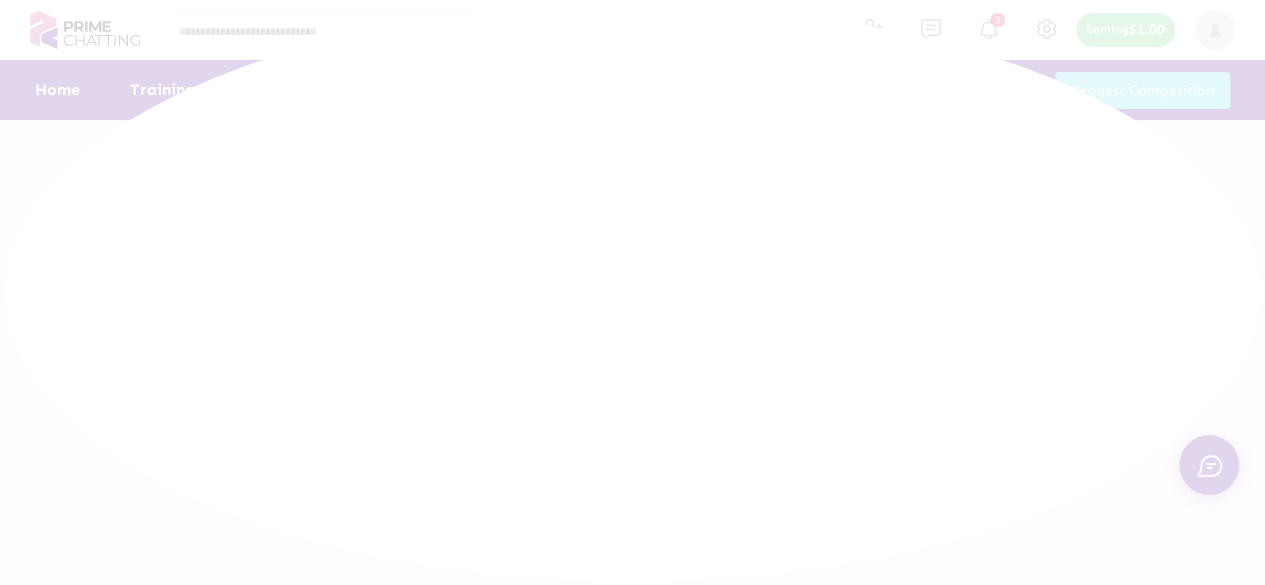 scroll, scrollTop: 0, scrollLeft: 0, axis: both 